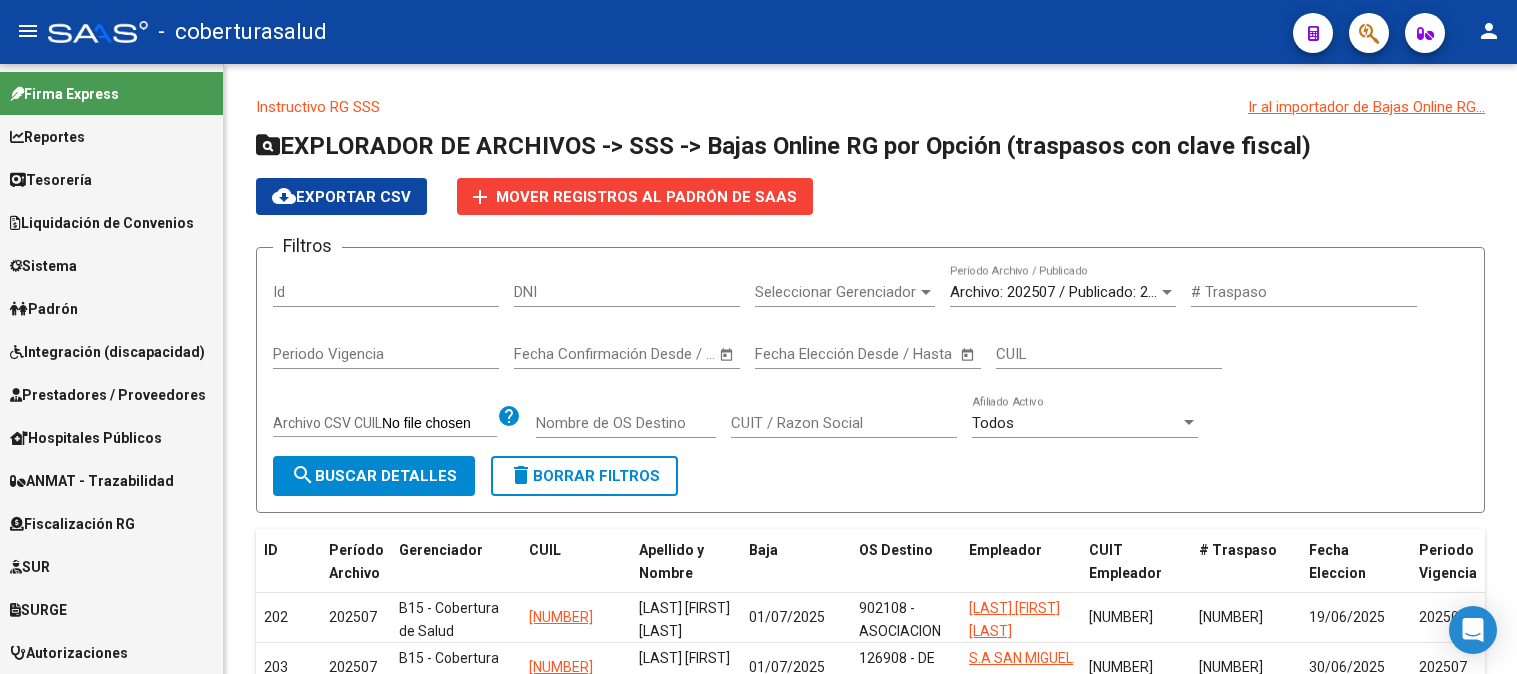 scroll, scrollTop: 0, scrollLeft: 0, axis: both 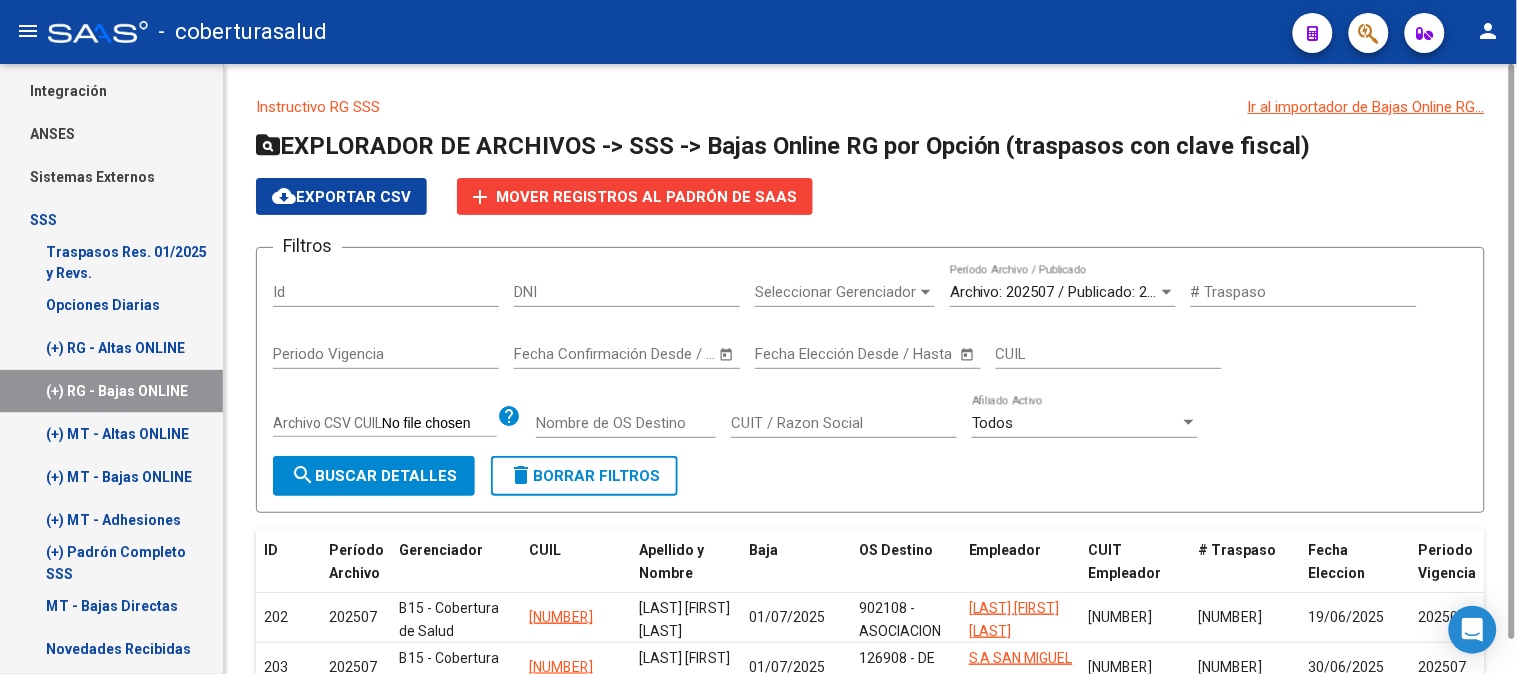 click on "search  Buscar Detalles" 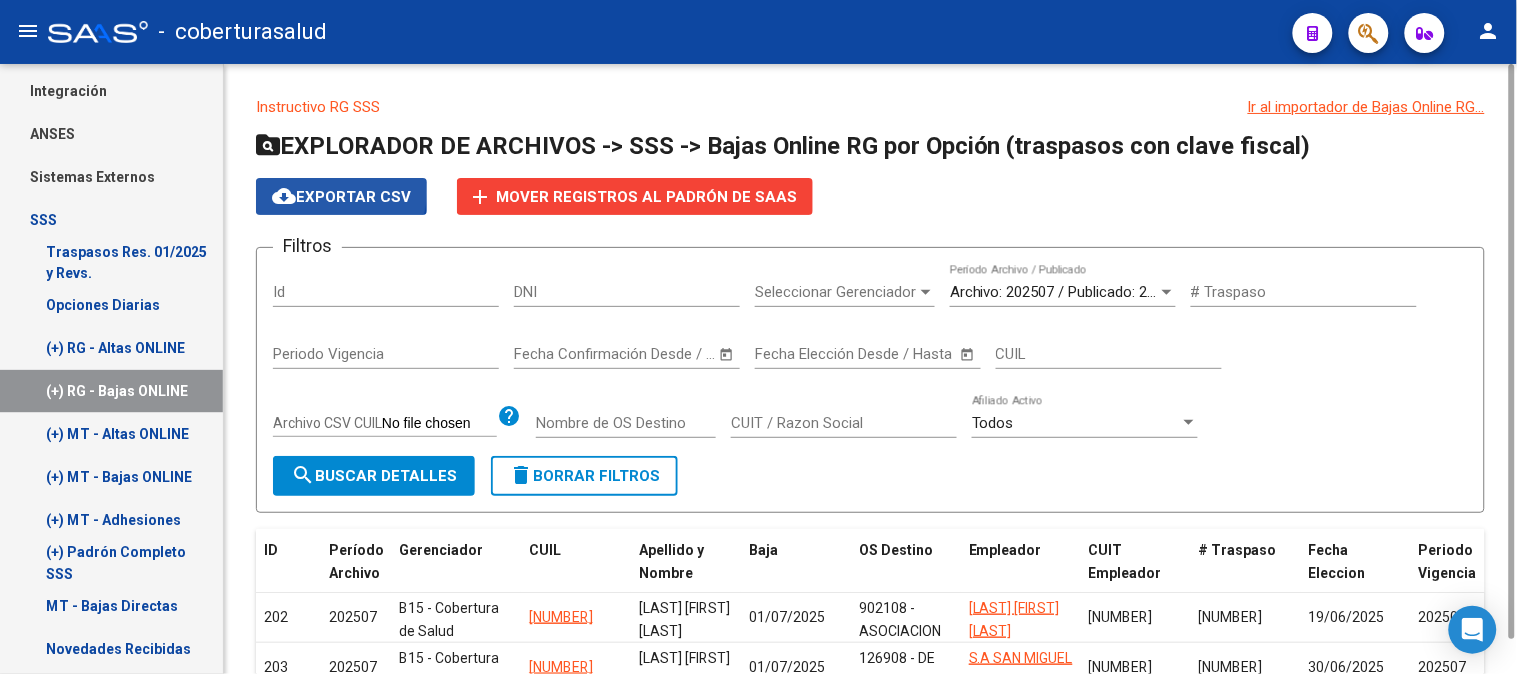 click on "cloud_download  Exportar CSV" 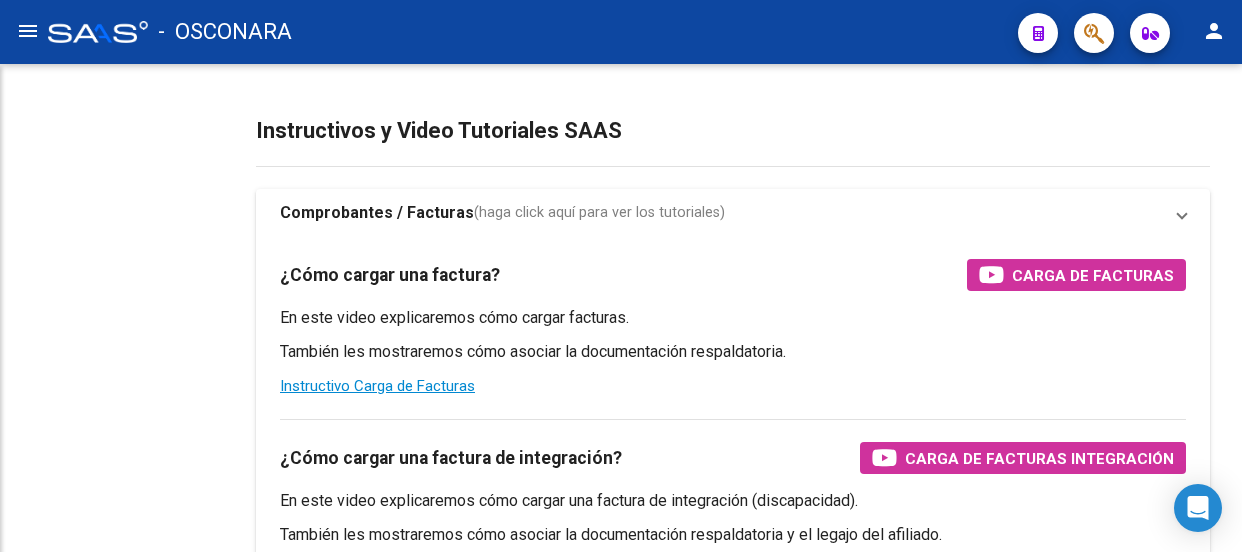 scroll, scrollTop: 0, scrollLeft: 0, axis: both 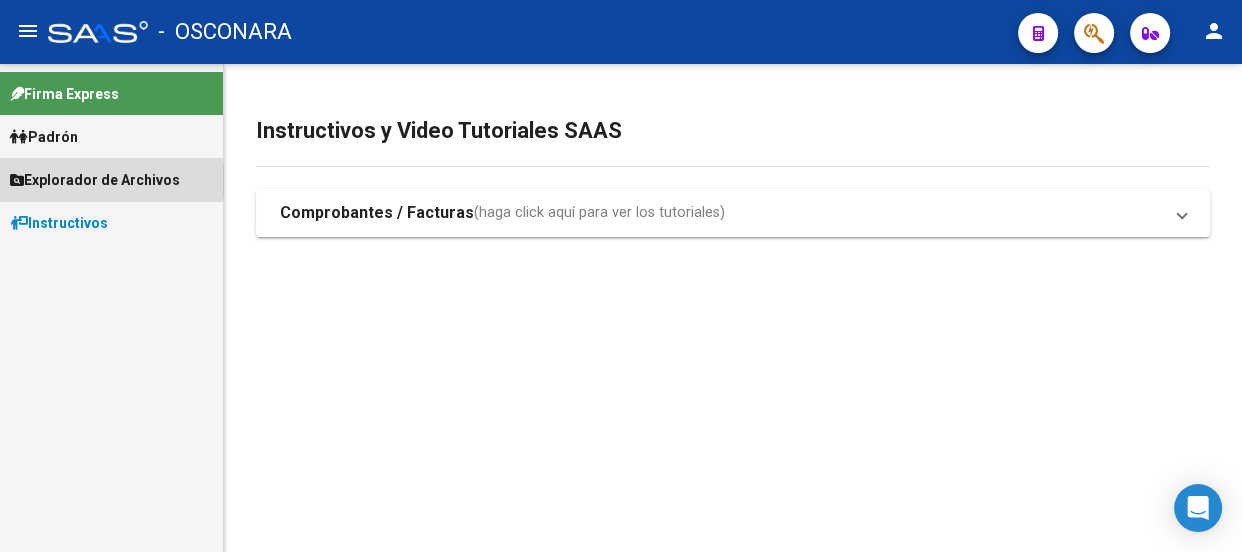 click on "Explorador de Archivos" at bounding box center (95, 180) 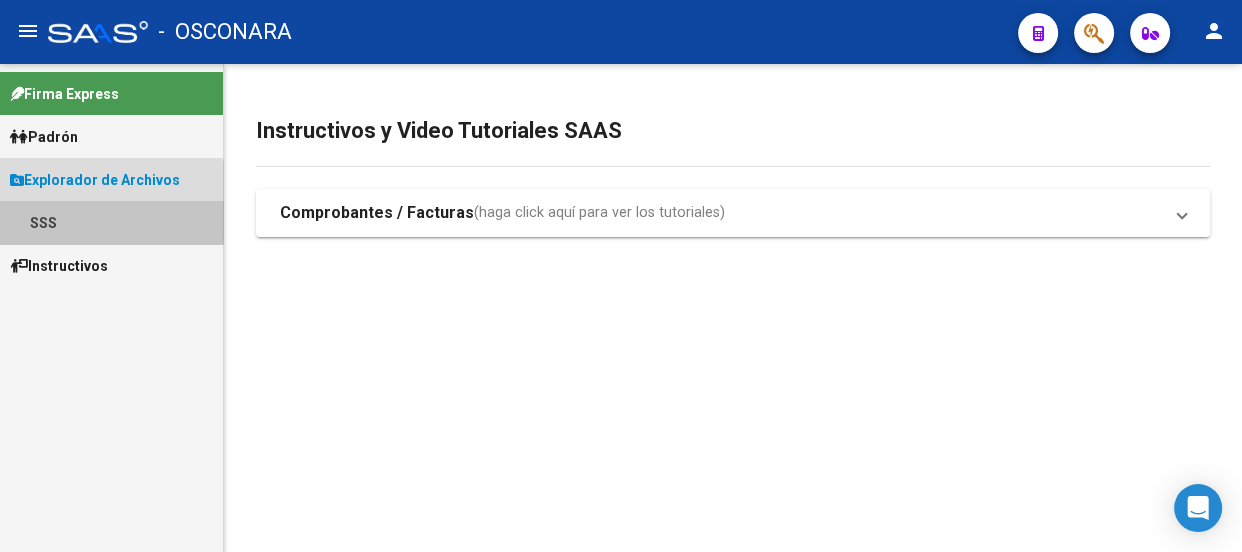 click on "SSS" at bounding box center [111, 222] 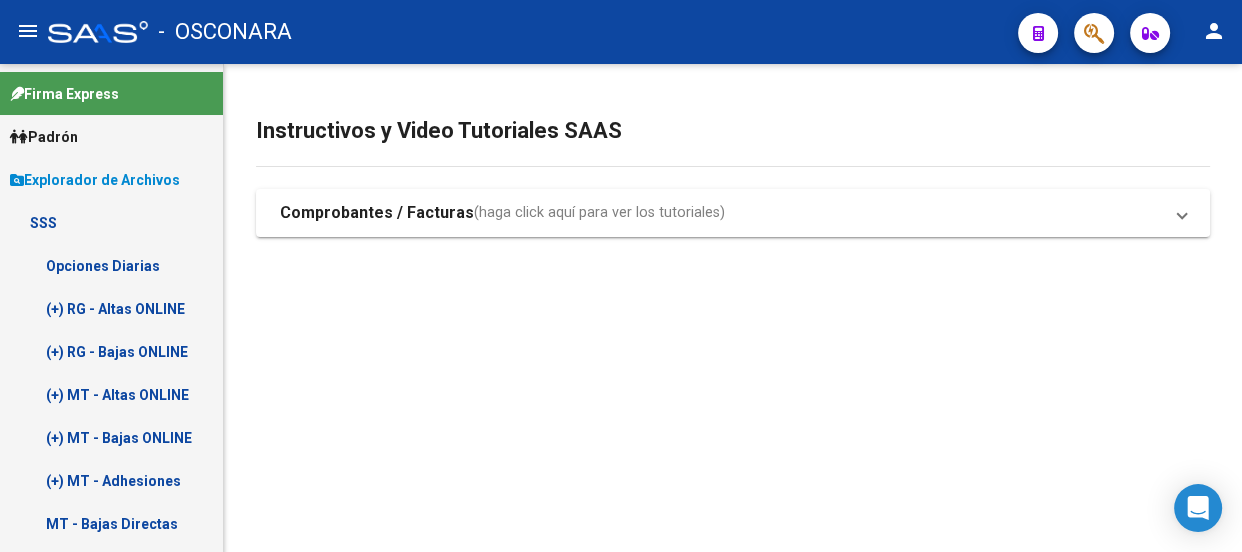 click on "(+) RG - Bajas ONLINE" at bounding box center [111, 351] 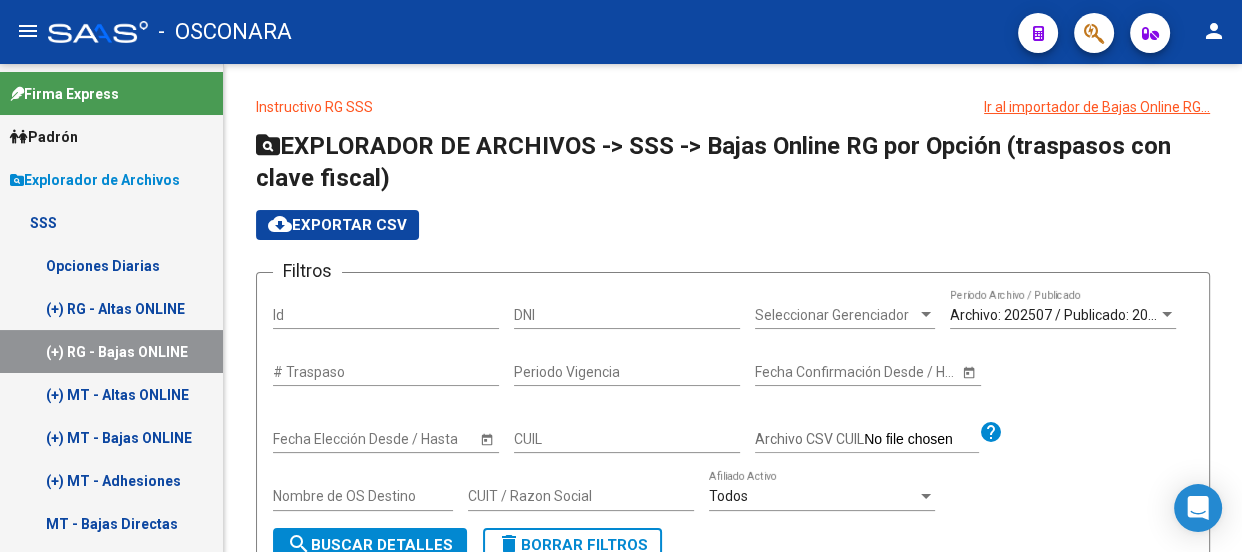 scroll, scrollTop: 181, scrollLeft: 0, axis: vertical 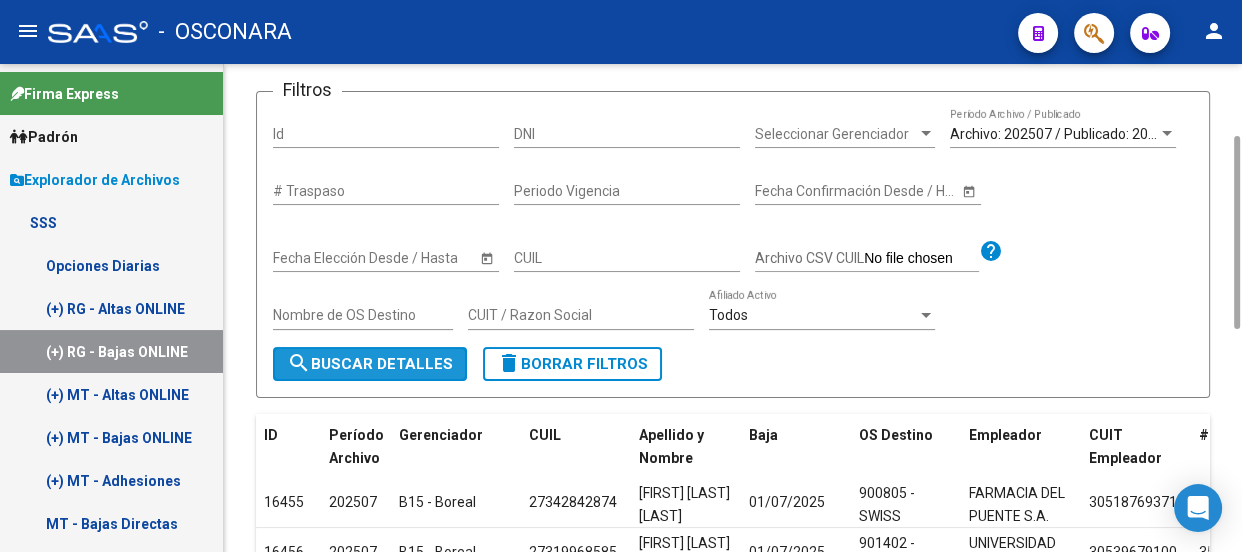 click on "search  Buscar Detalles" 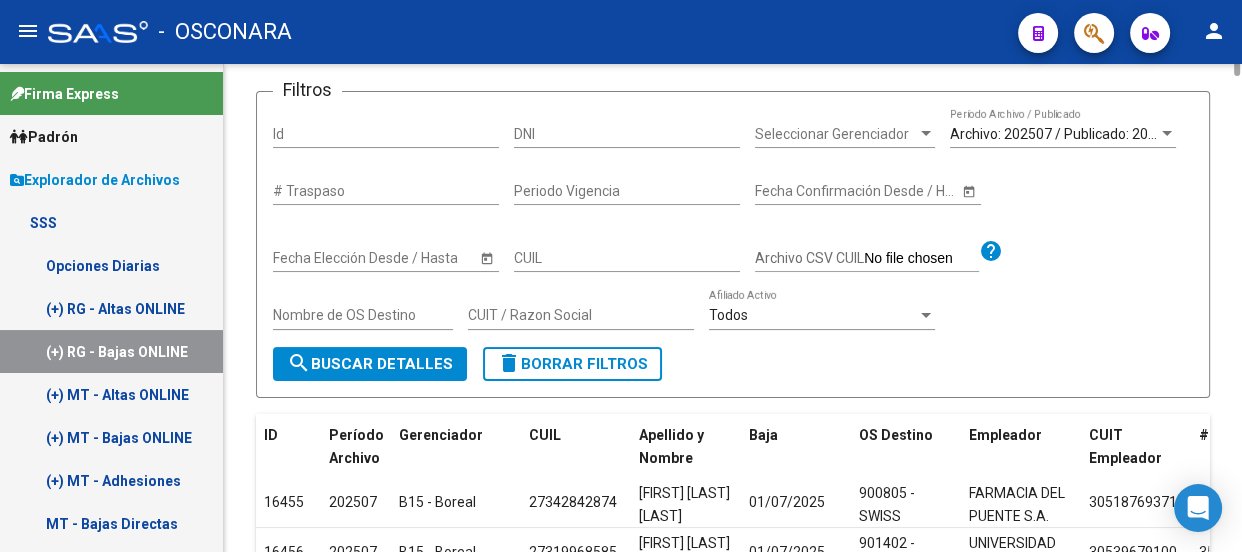 scroll, scrollTop: 0, scrollLeft: 0, axis: both 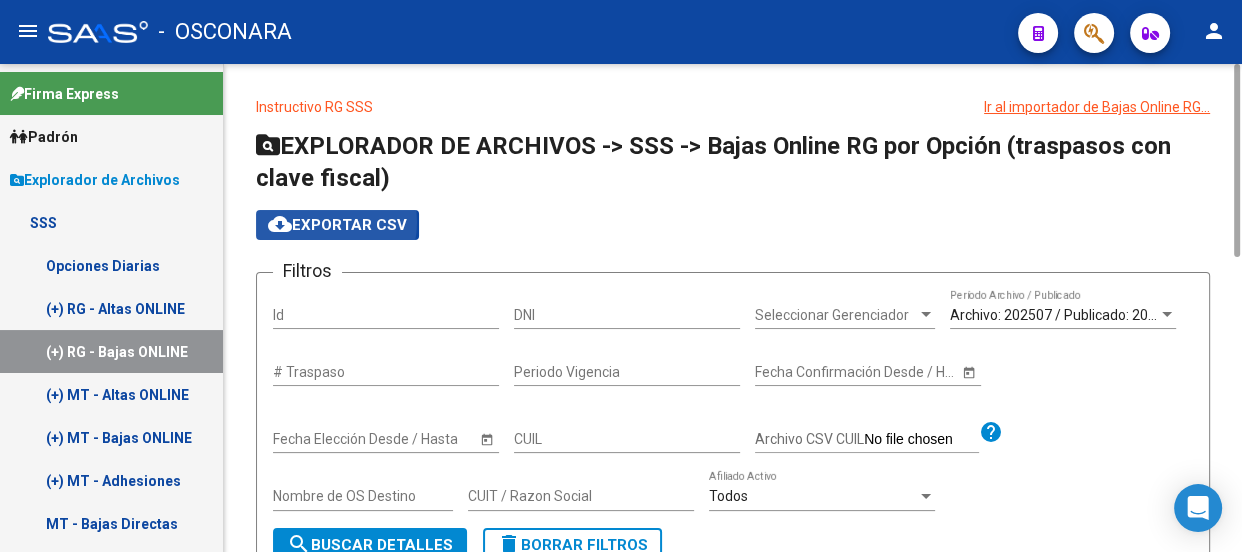 click on "cloud_download  Exportar CSV" 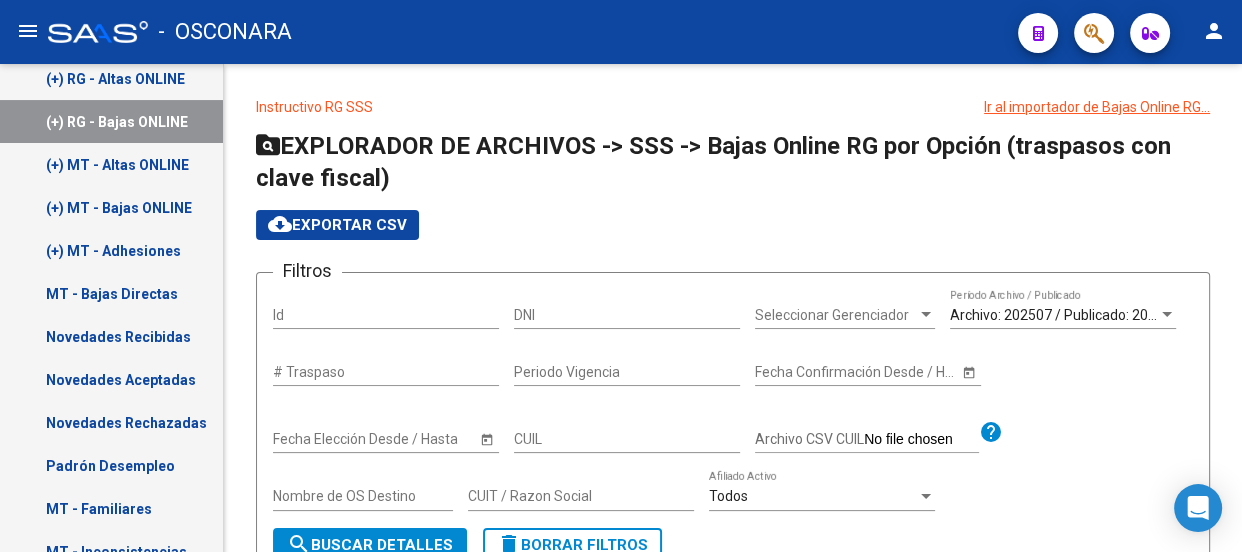 scroll, scrollTop: 181, scrollLeft: 0, axis: vertical 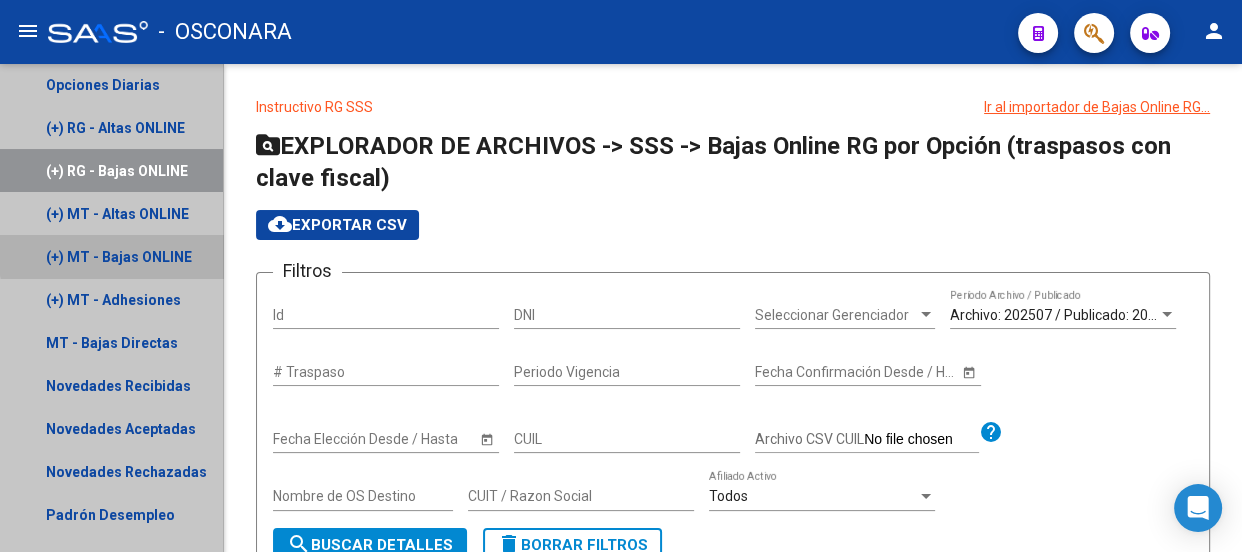 click on "(+) MT - Bajas ONLINE" at bounding box center [111, 256] 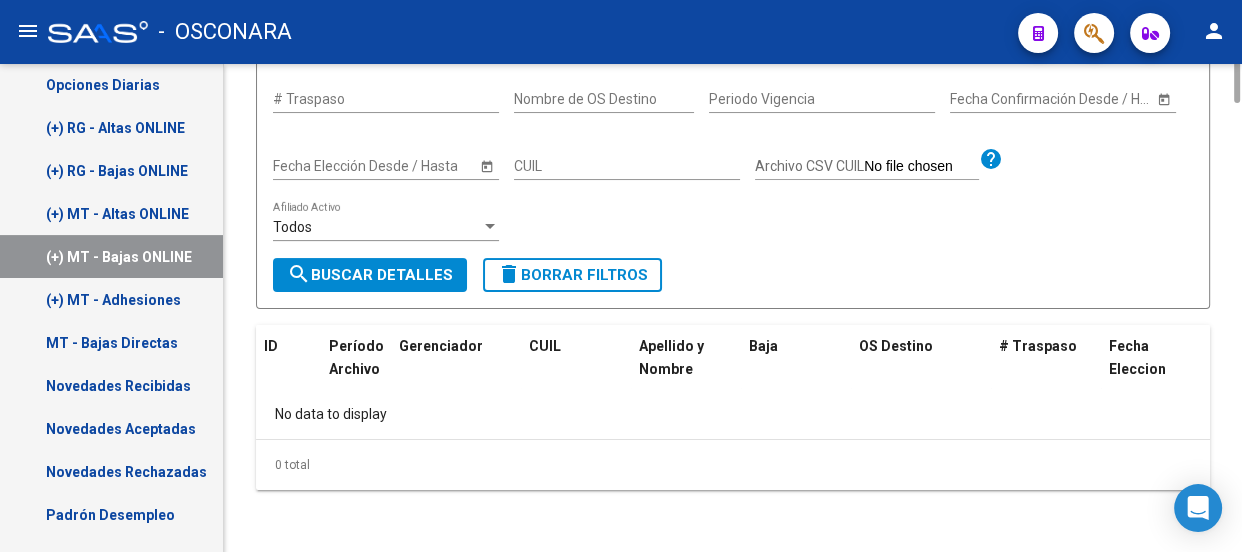 scroll, scrollTop: 0, scrollLeft: 0, axis: both 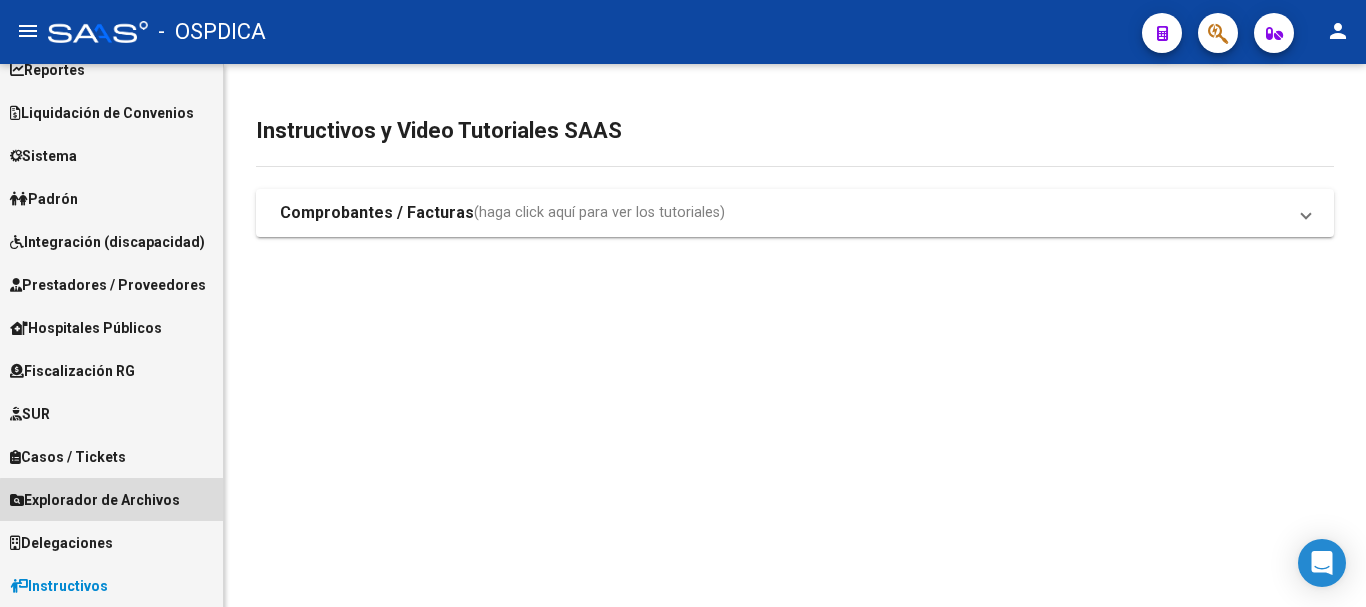 click on "Explorador de Archivos" at bounding box center [95, 500] 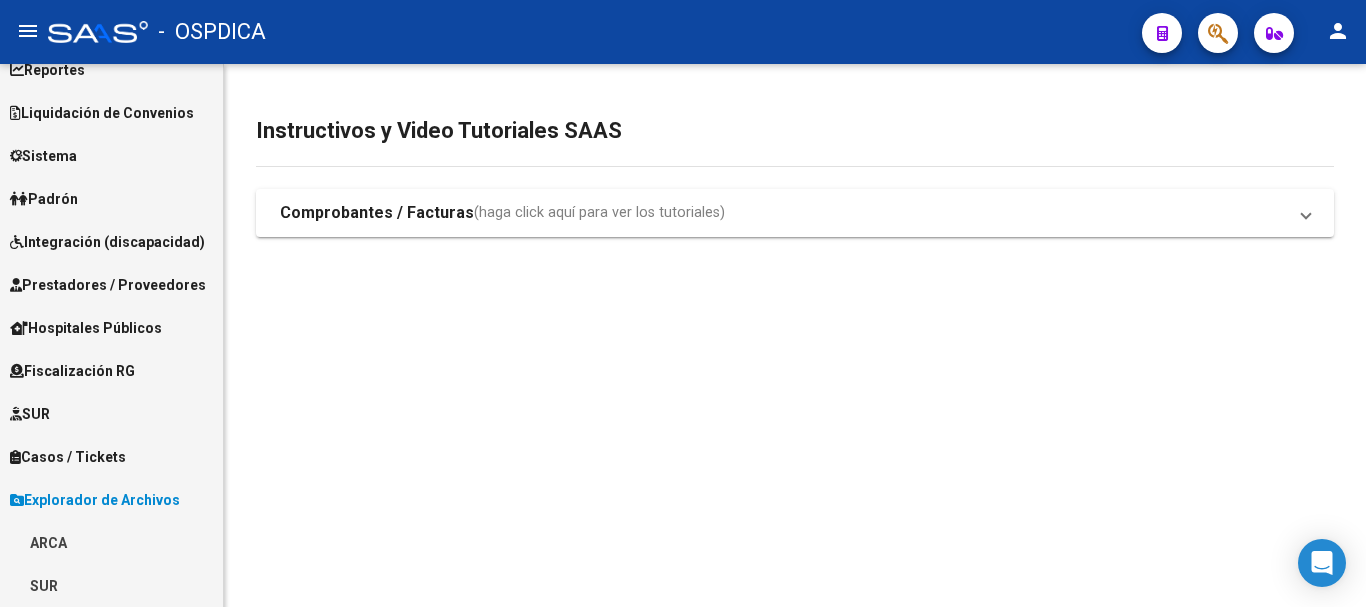 scroll, scrollTop: 239, scrollLeft: 0, axis: vertical 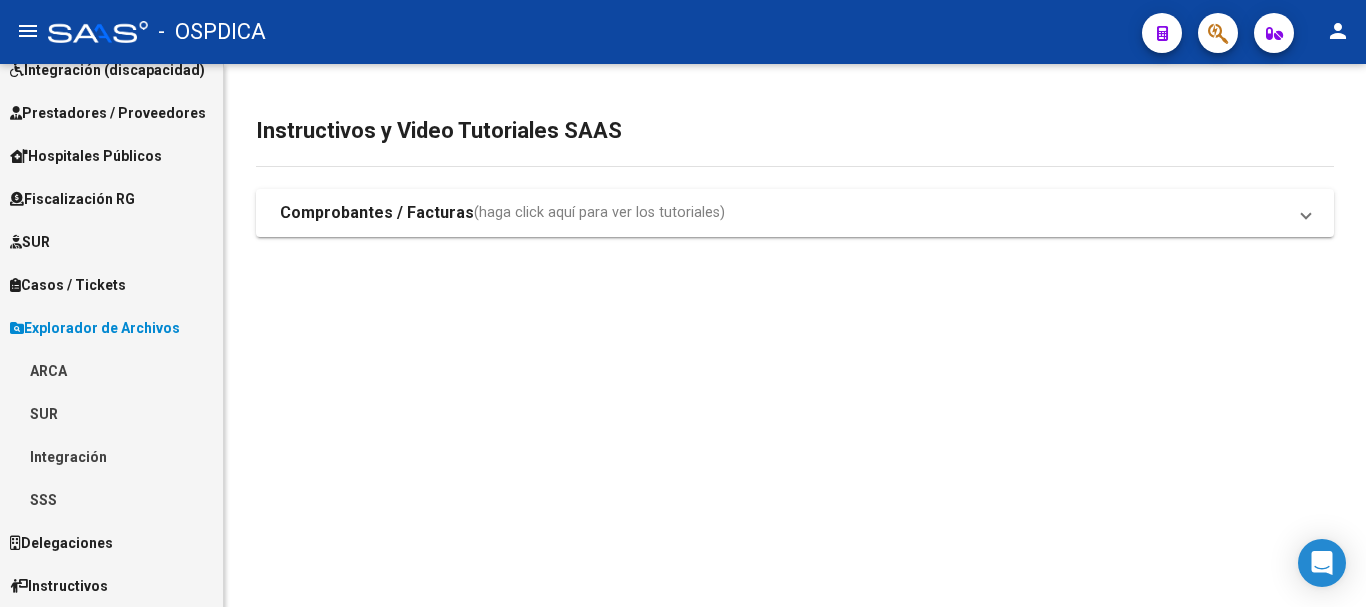 click on "SSS" at bounding box center (111, 499) 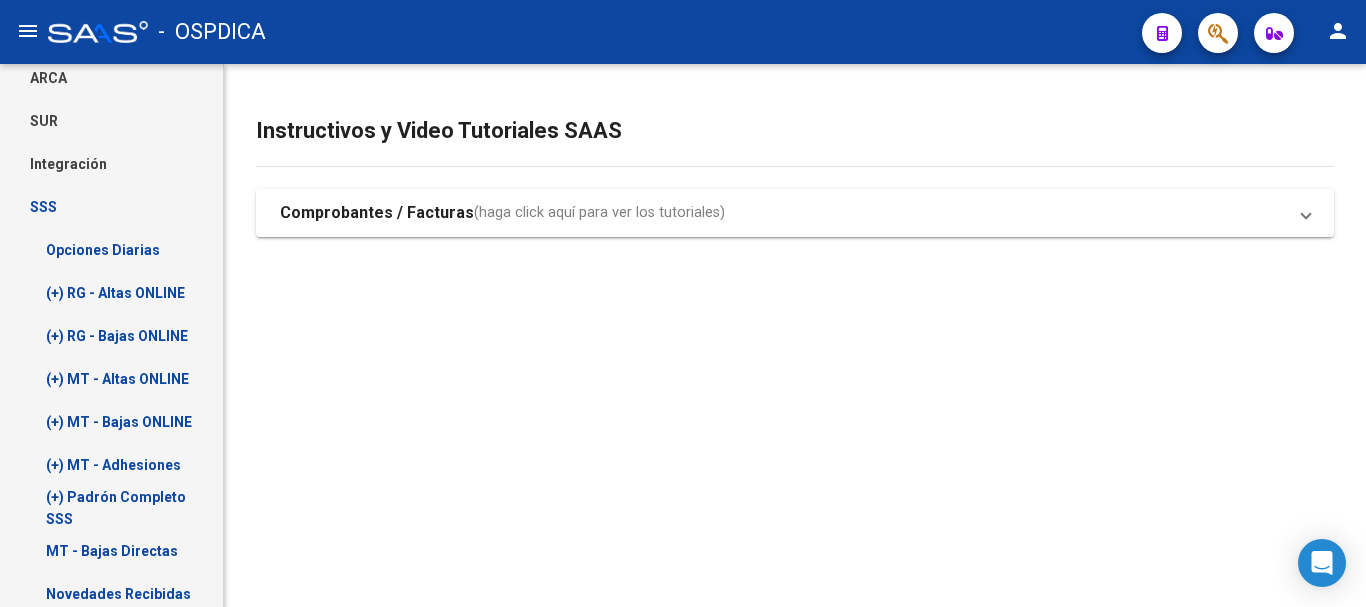scroll, scrollTop: 539, scrollLeft: 0, axis: vertical 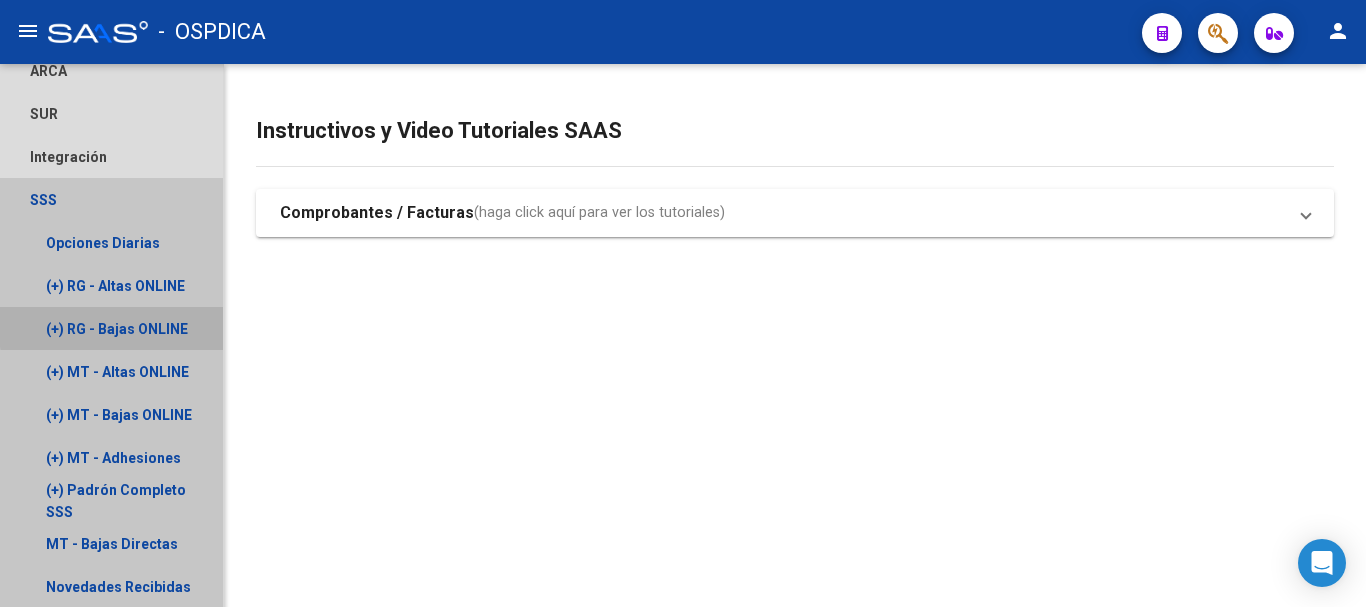 click on "(+) RG - Bajas ONLINE" at bounding box center (111, 328) 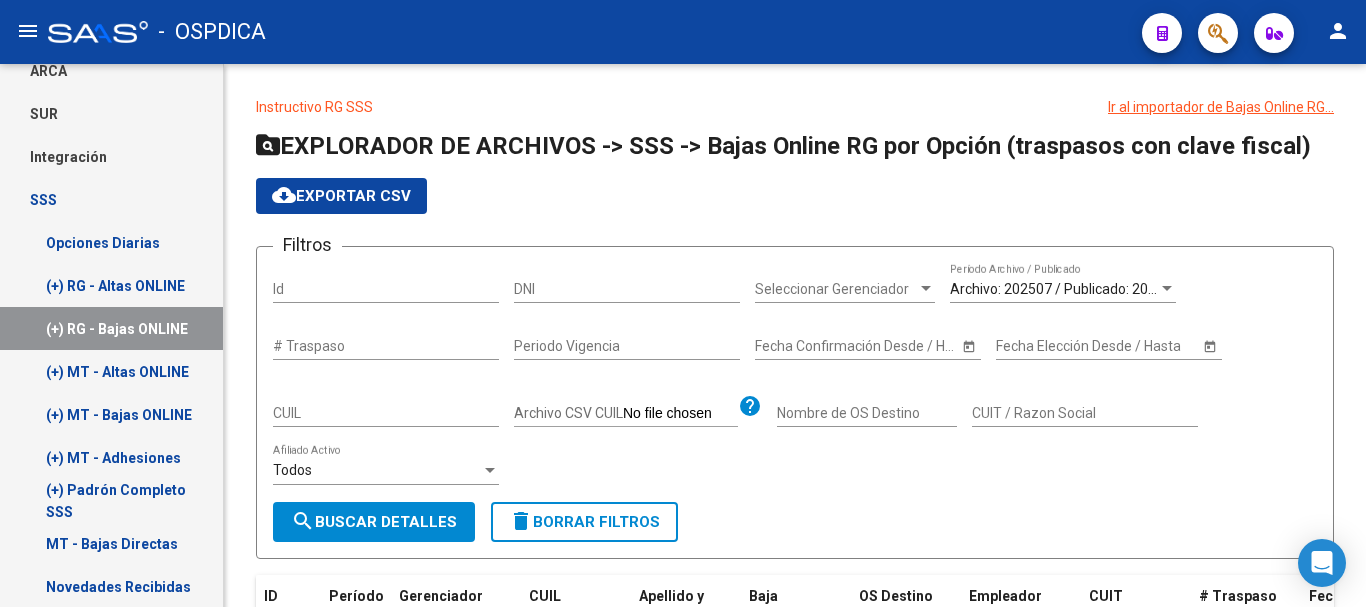 click on "search  Buscar Detalles" 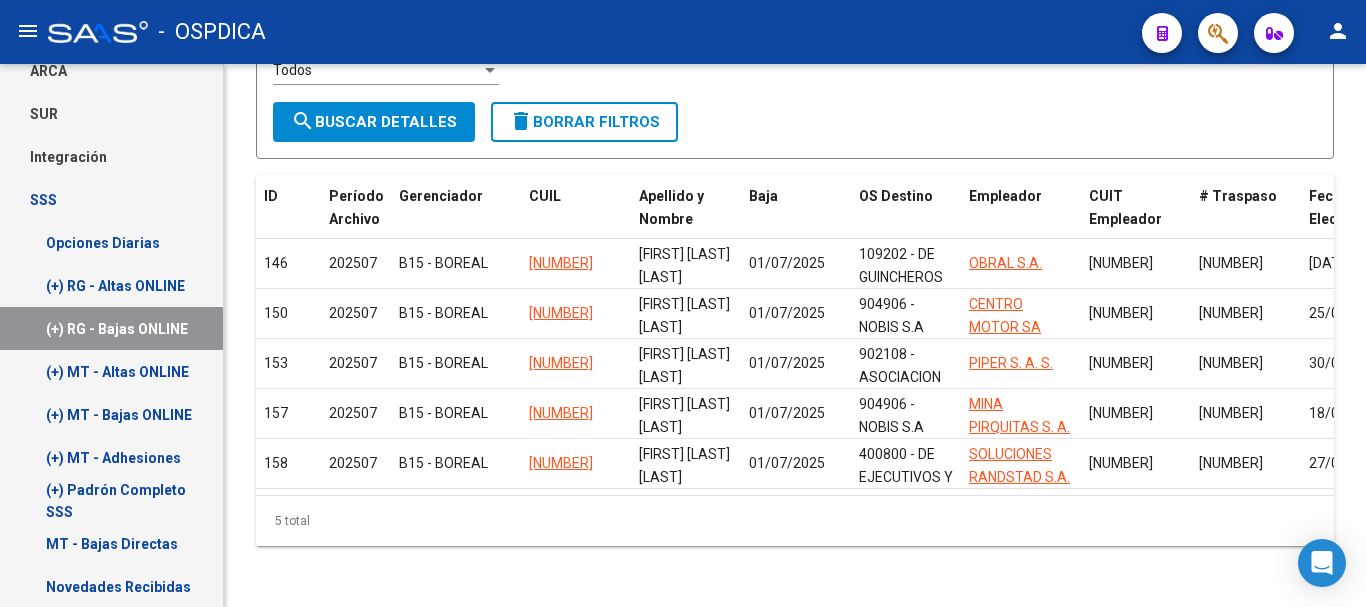 scroll, scrollTop: 0, scrollLeft: 0, axis: both 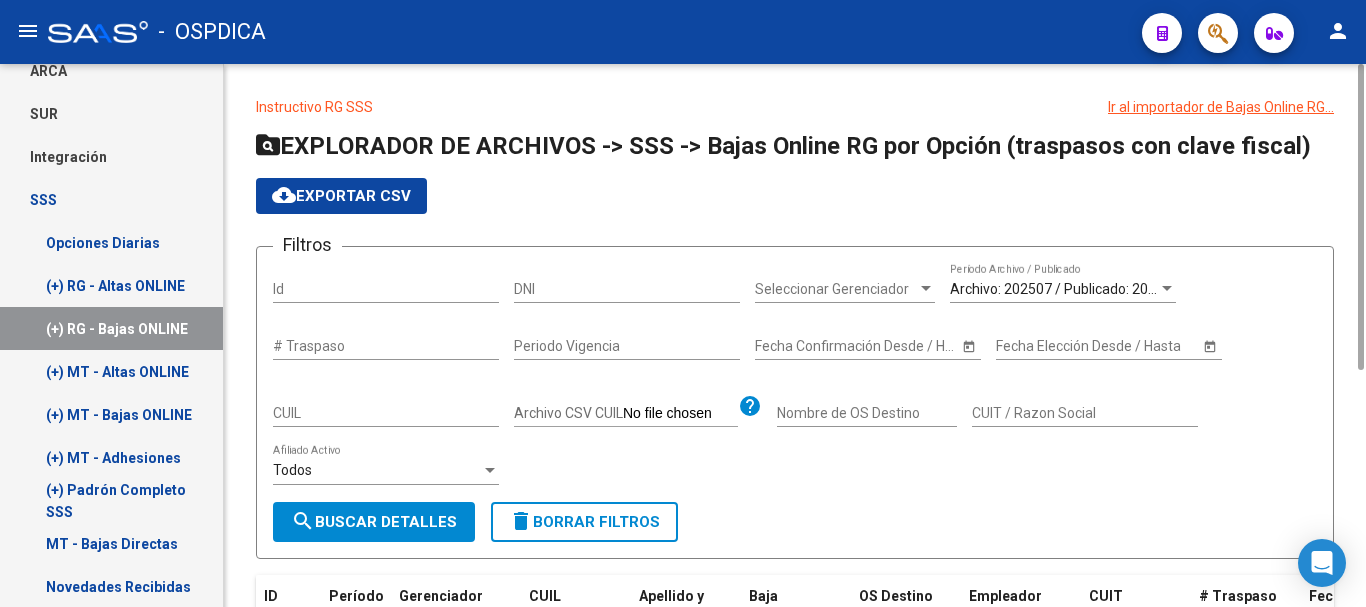 click on "cloud_download  Exportar CSV" 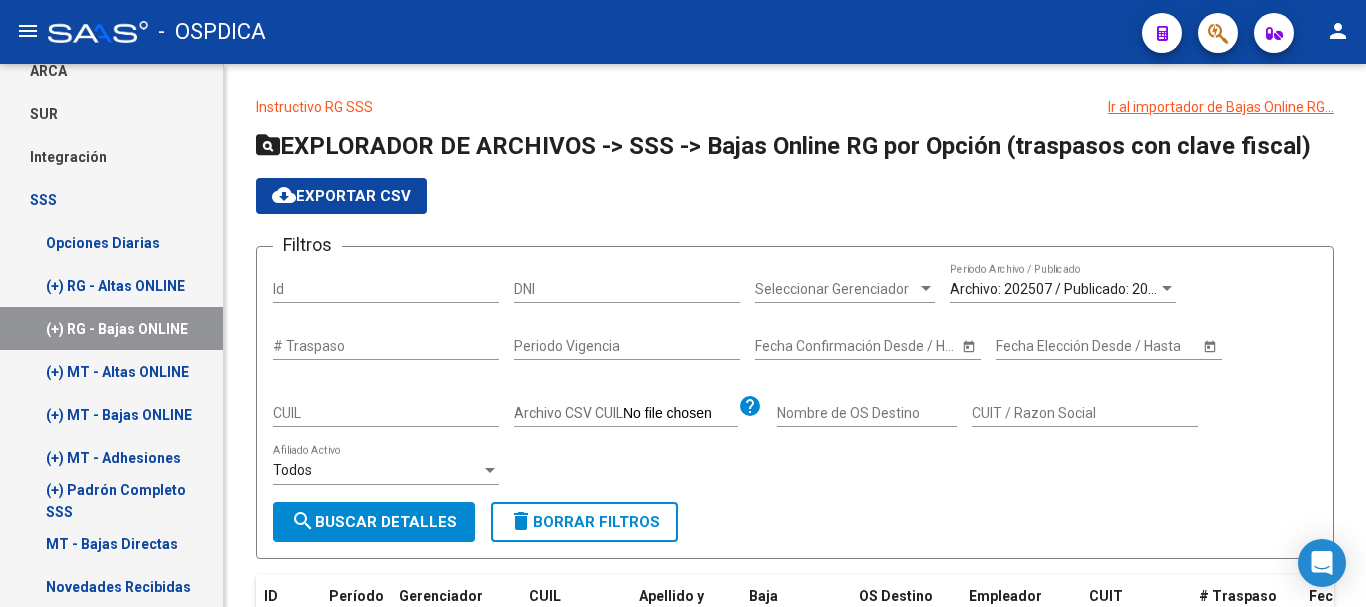 click on "(+) MT - Bajas ONLINE" at bounding box center [111, 414] 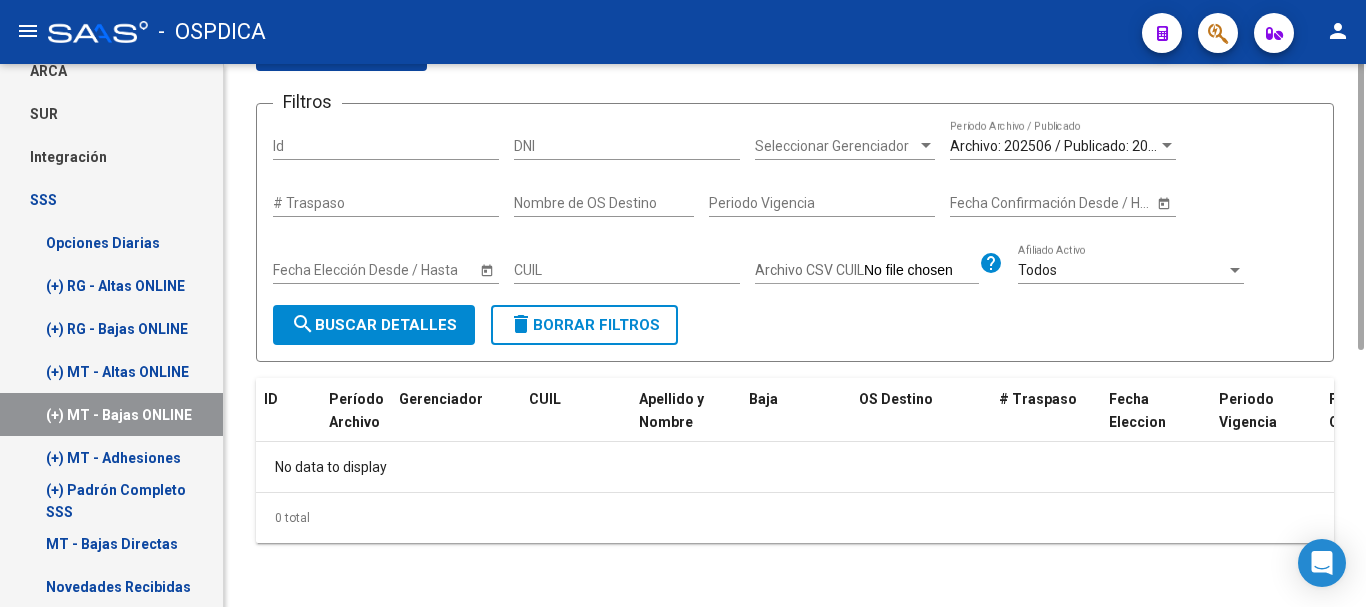 scroll, scrollTop: 0, scrollLeft: 0, axis: both 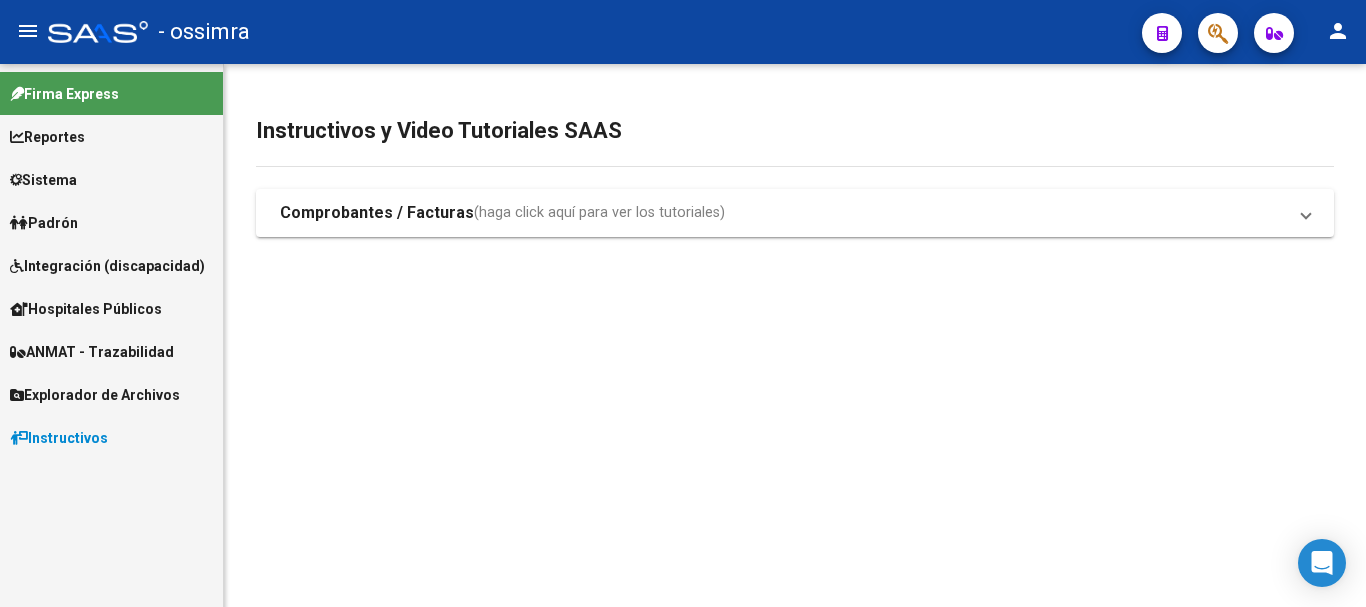 click on "Instructivos" at bounding box center (59, 438) 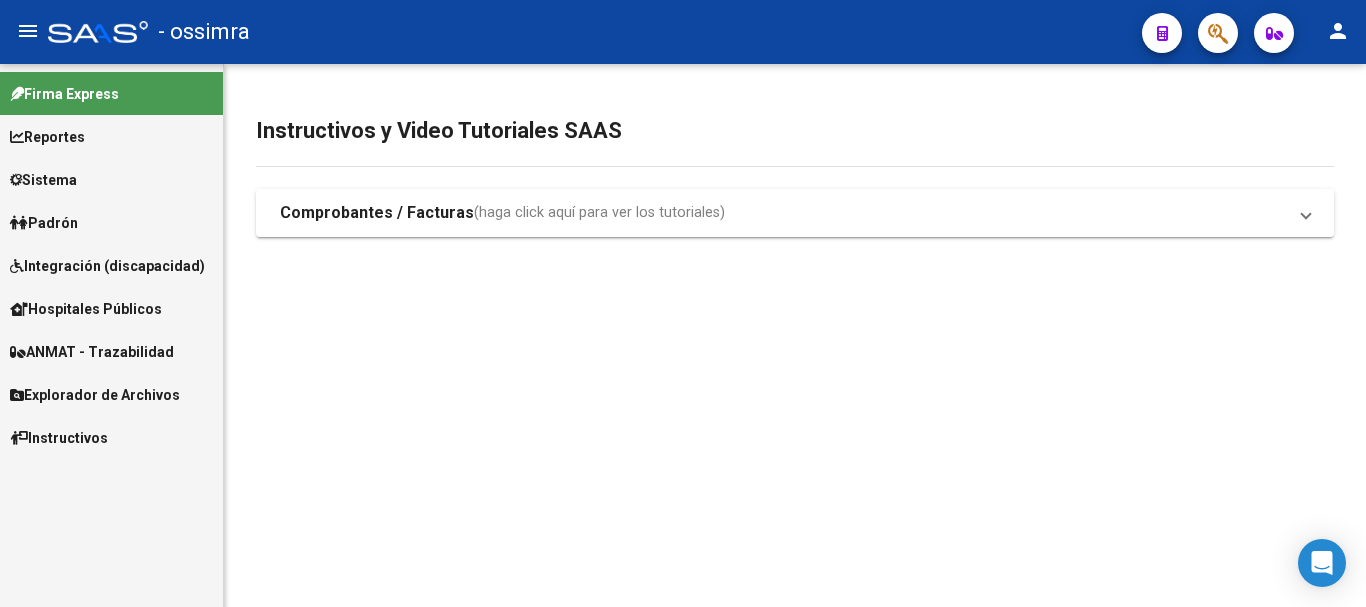 click on "Explorador de Archivos" at bounding box center [95, 395] 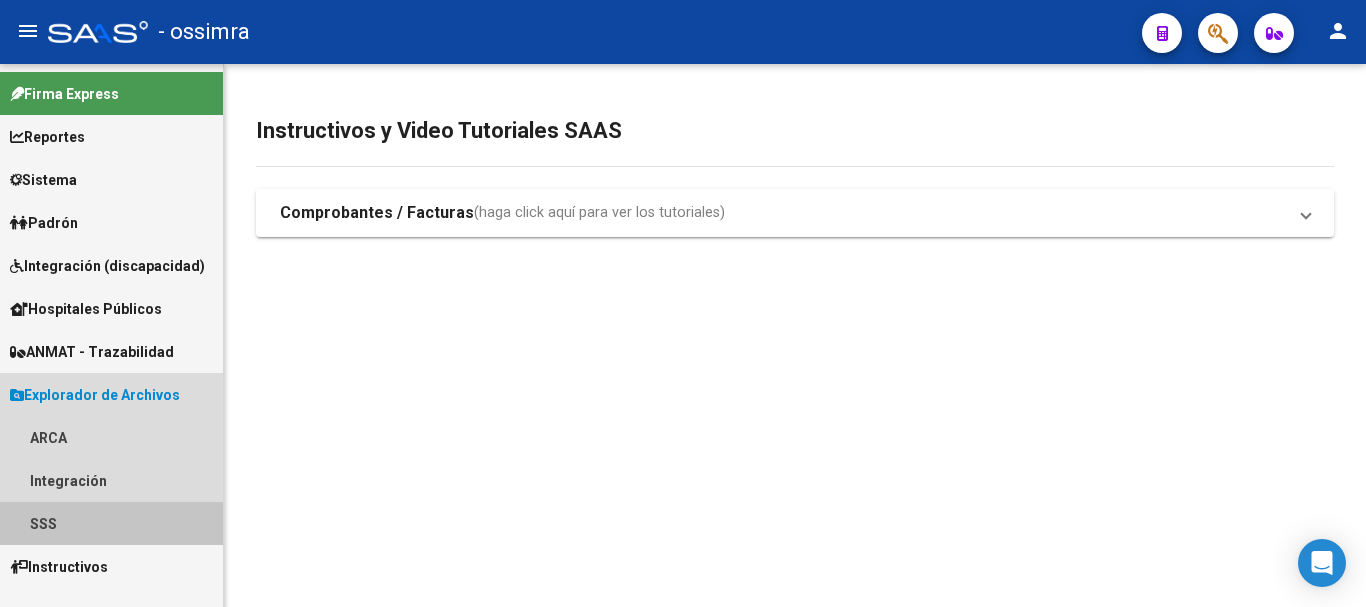 click on "SSS" at bounding box center (111, 523) 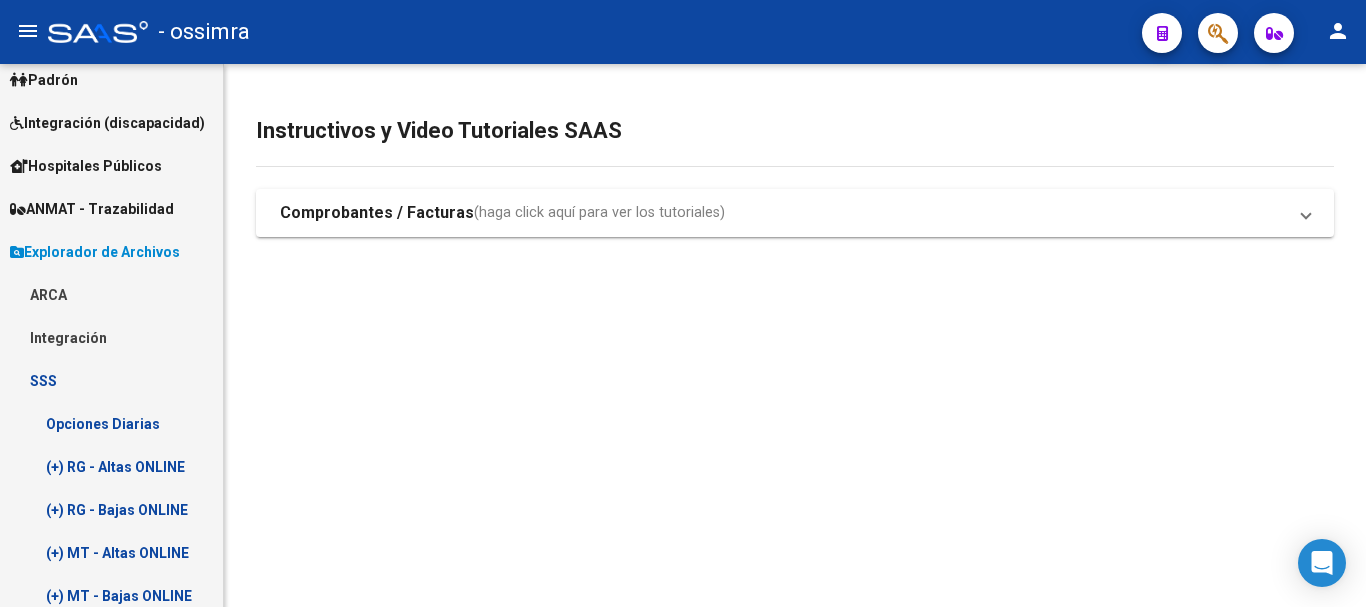 scroll, scrollTop: 300, scrollLeft: 0, axis: vertical 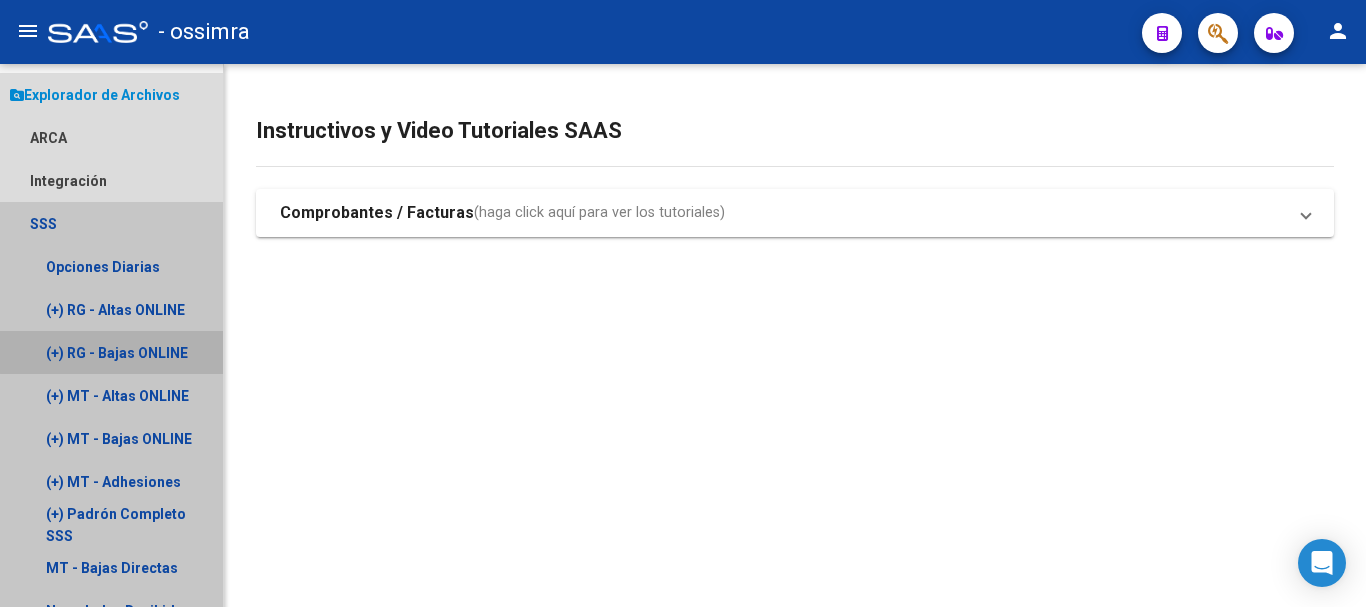 click on "(+) RG - Bajas ONLINE" at bounding box center (111, 352) 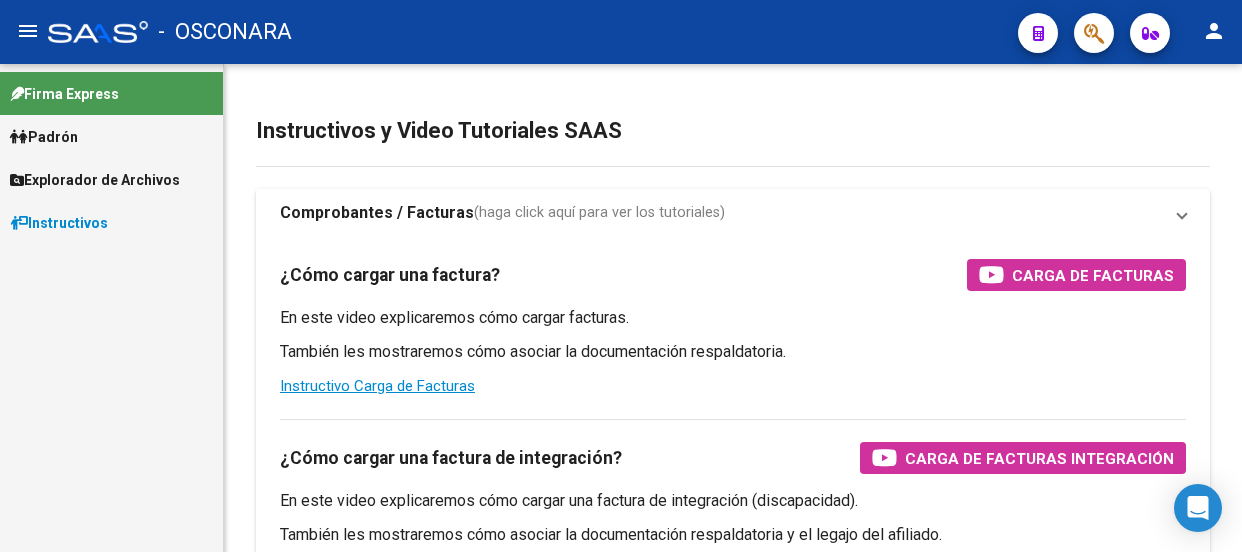 scroll, scrollTop: 0, scrollLeft: 0, axis: both 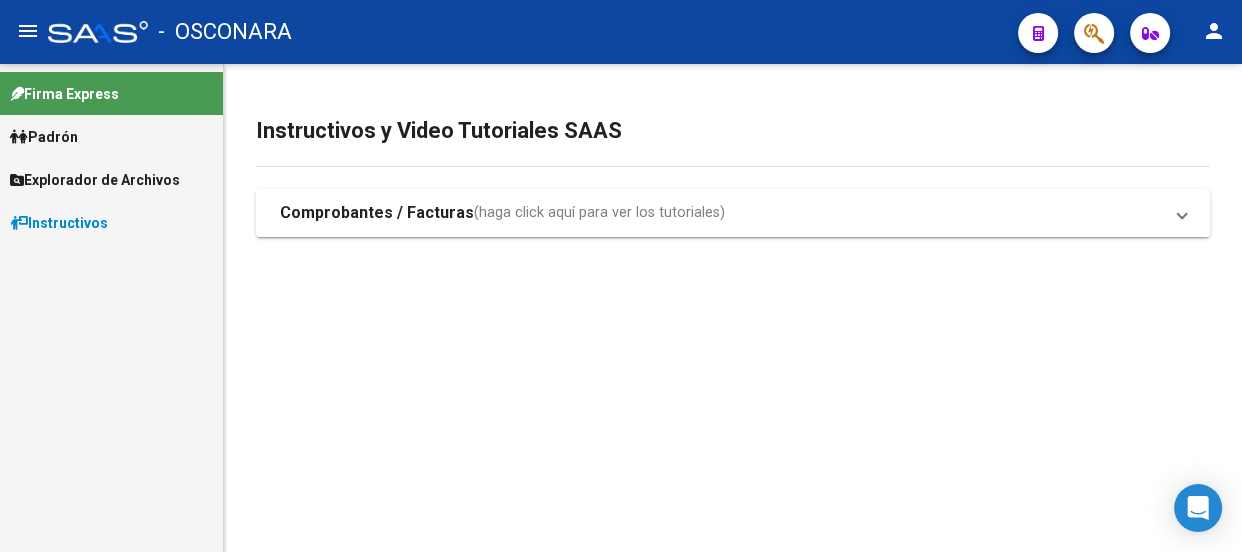 click on "Explorador de Archivos" at bounding box center (95, 180) 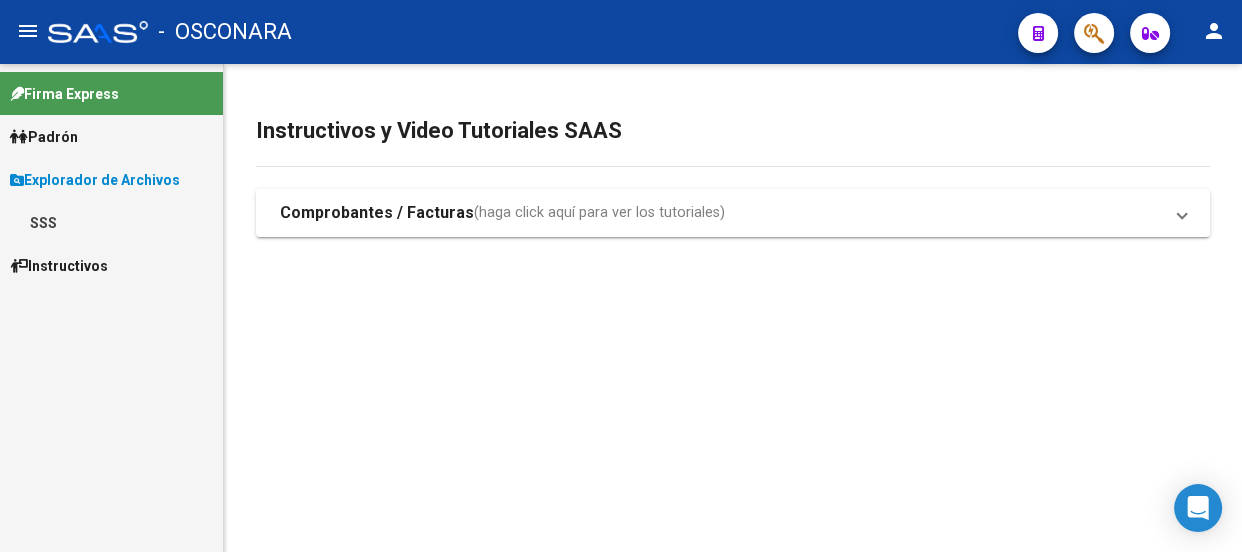 click on "Padrón" at bounding box center (44, 137) 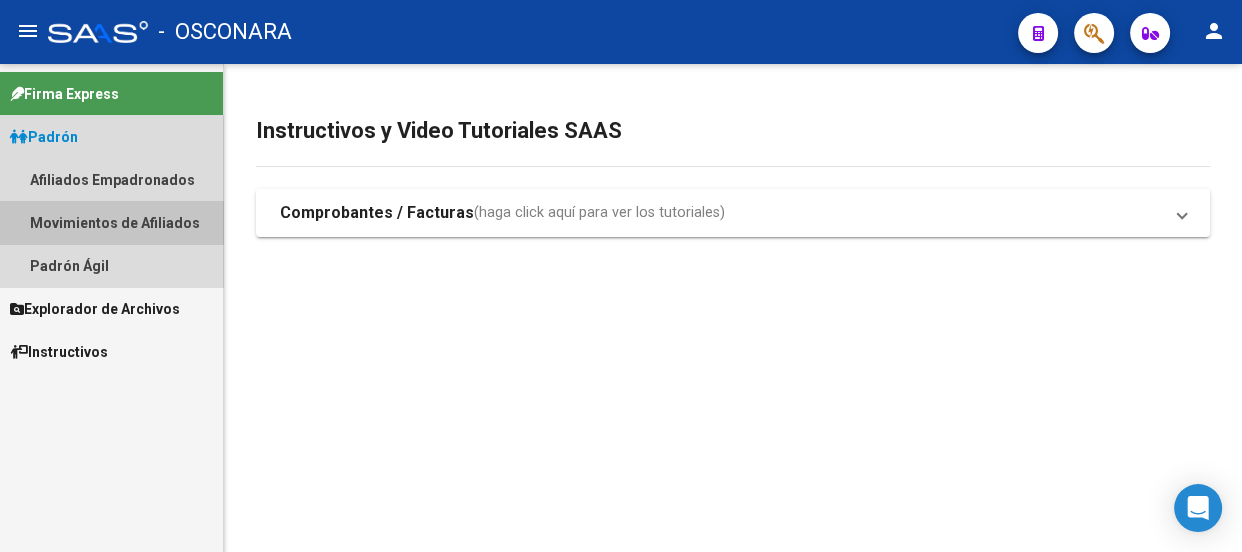 click on "Movimientos de Afiliados" at bounding box center (111, 222) 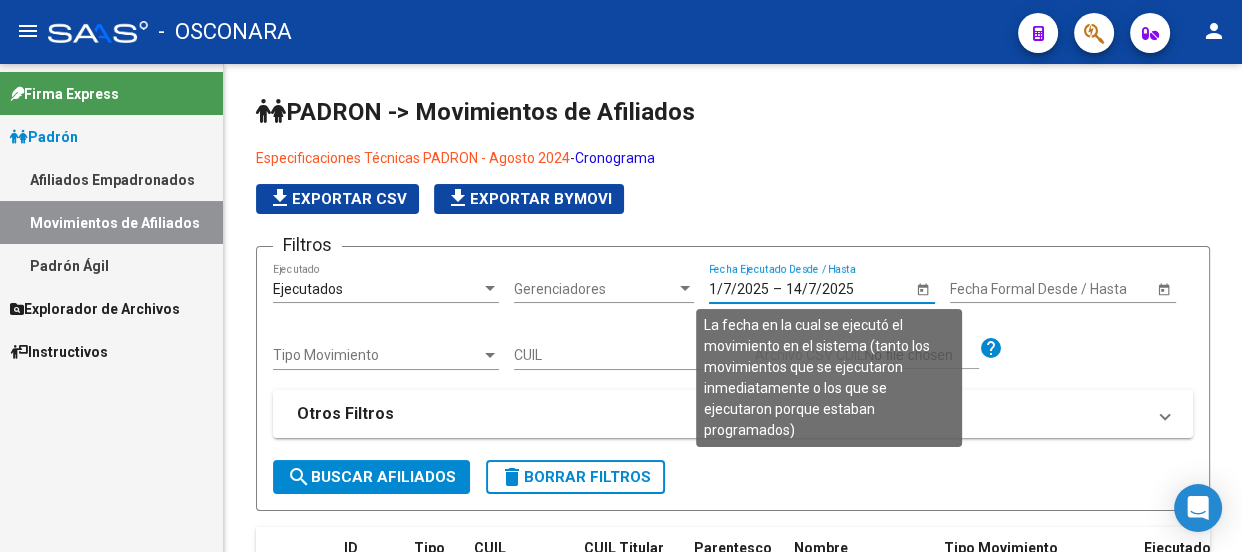 click on "14/7/2025" 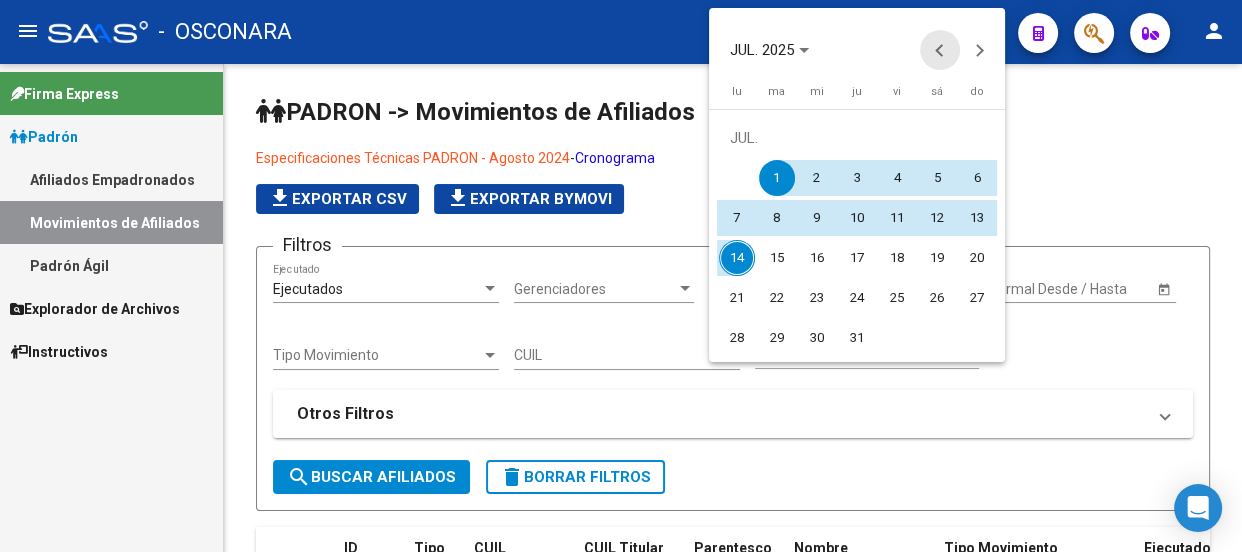 click at bounding box center (940, 50) 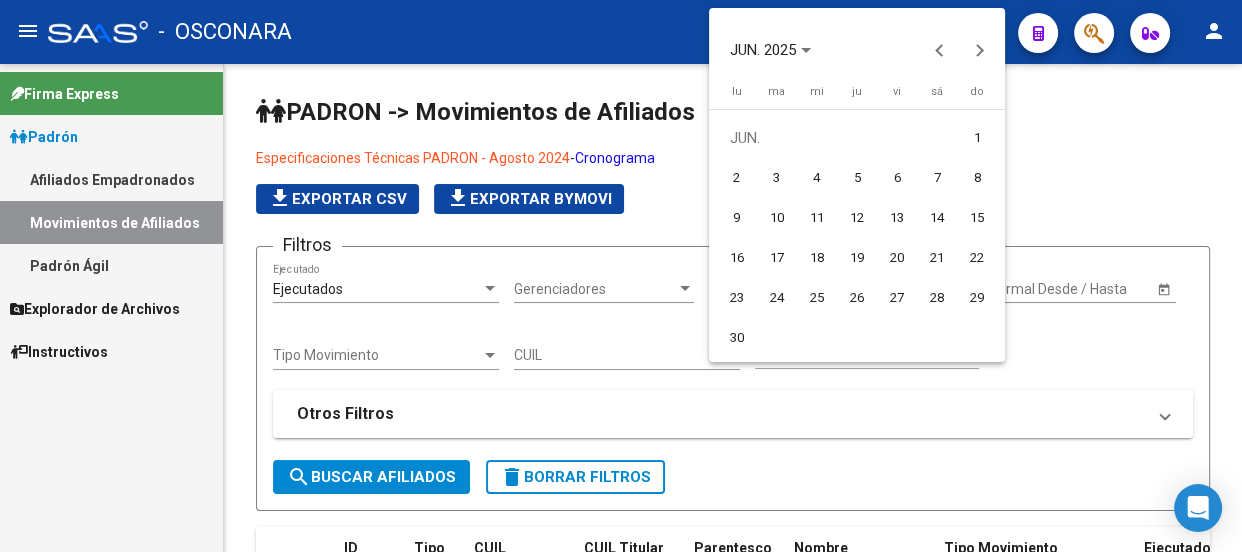 click on "5" at bounding box center (857, 178) 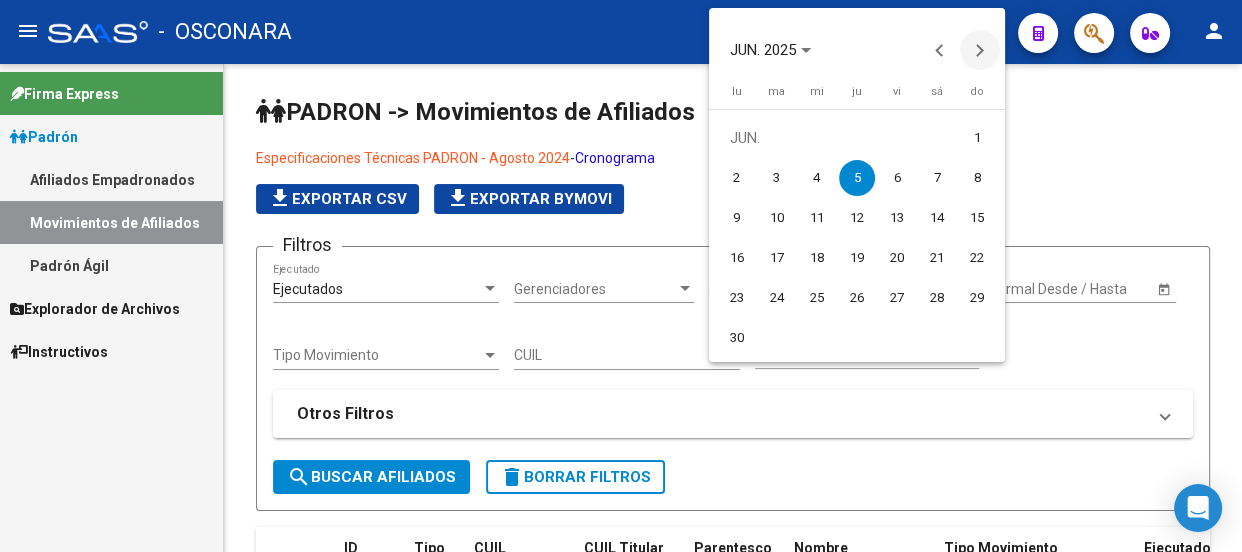 click at bounding box center (980, 50) 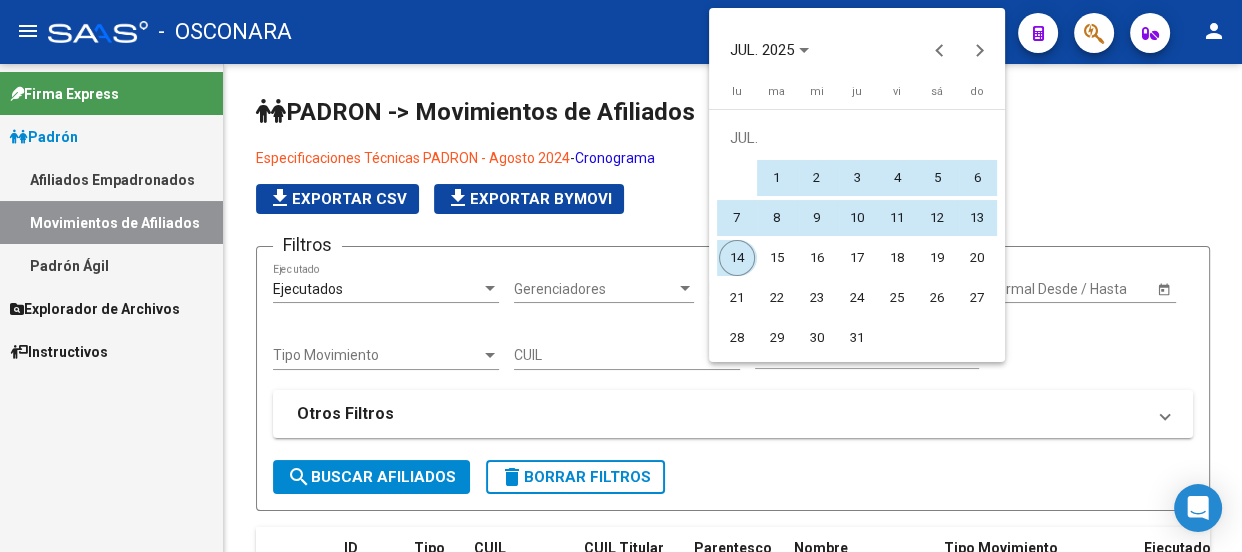 click on "14" at bounding box center [737, 258] 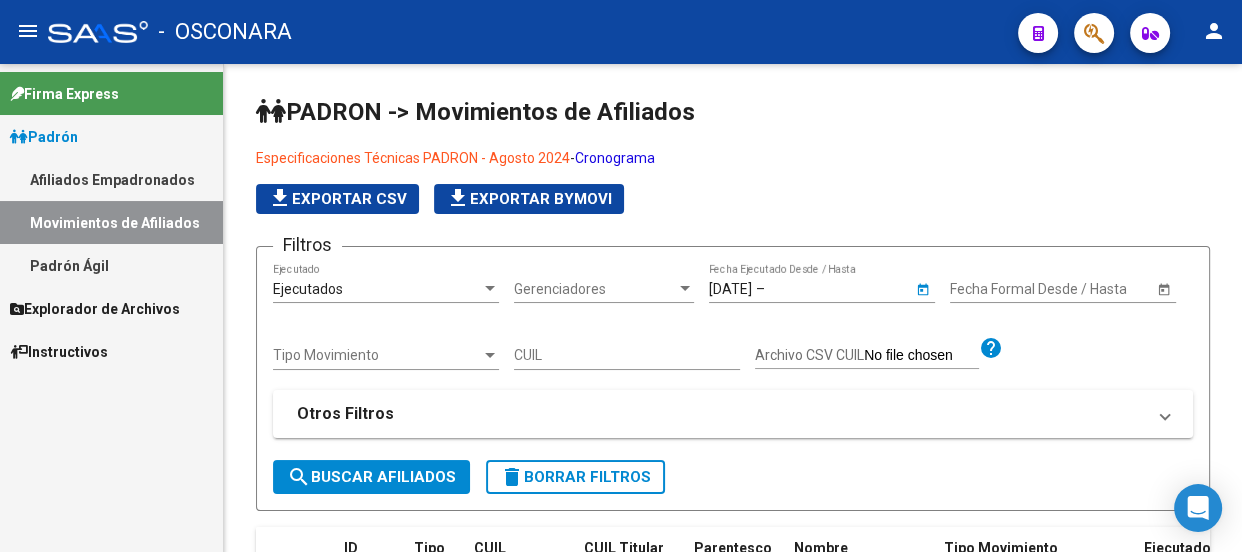 type on "14/7/2025" 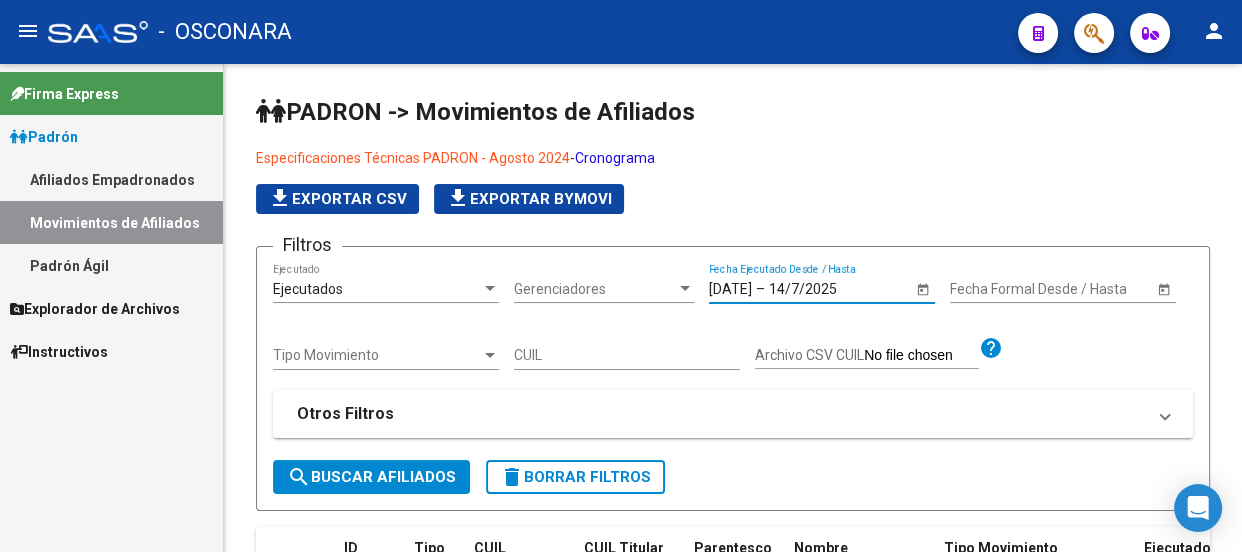 click on "Tipo Movimiento" at bounding box center (377, 355) 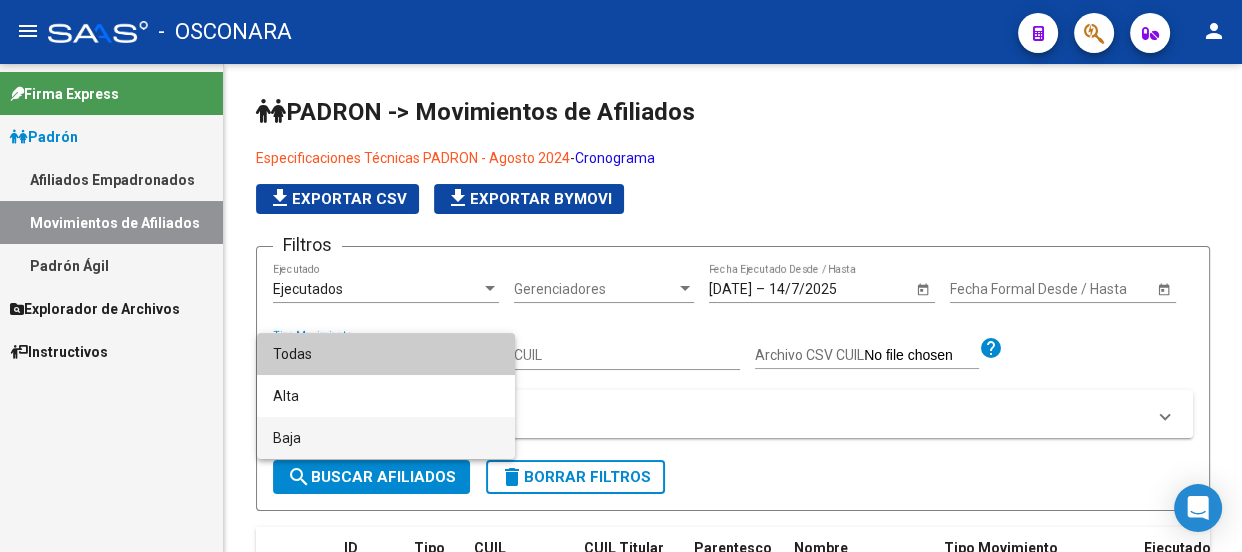 click on "Baja" at bounding box center [386, 438] 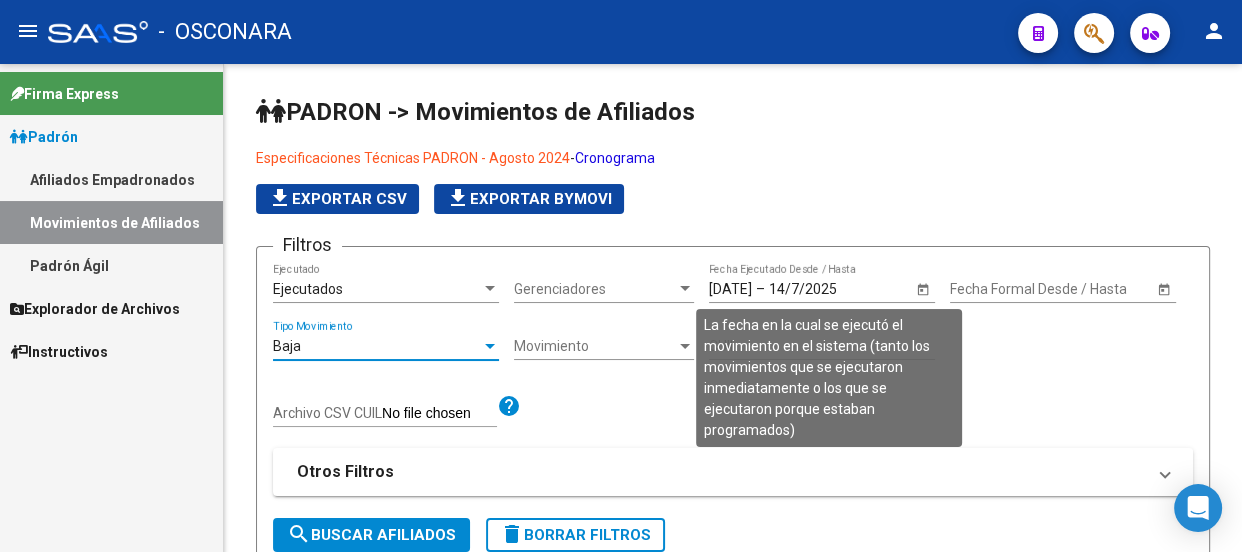 scroll, scrollTop: 363, scrollLeft: 0, axis: vertical 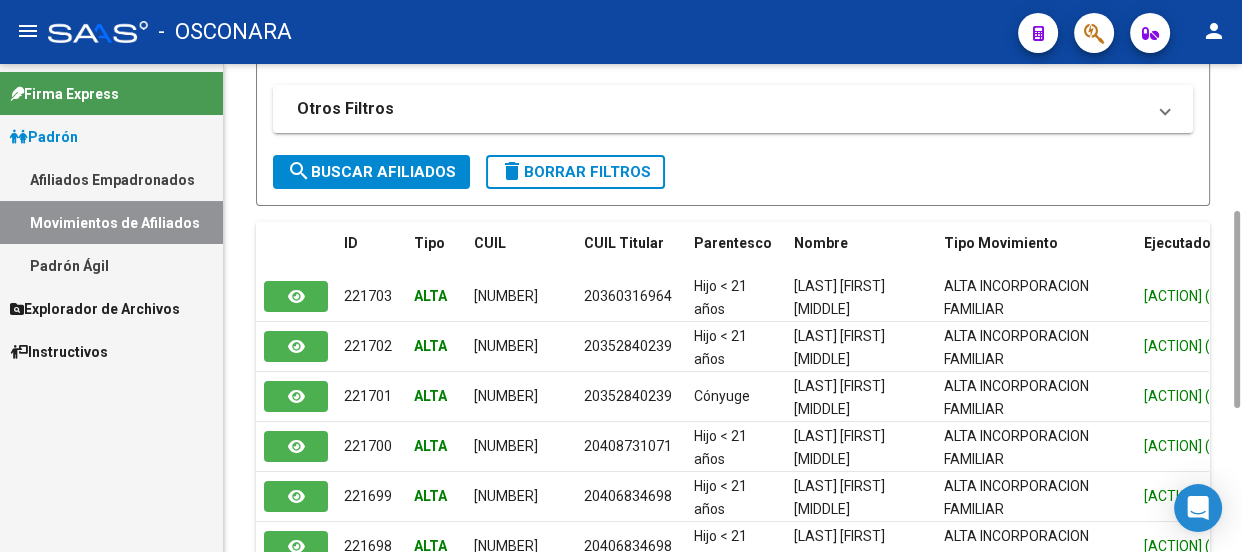 click on "search  Buscar Afiliados" 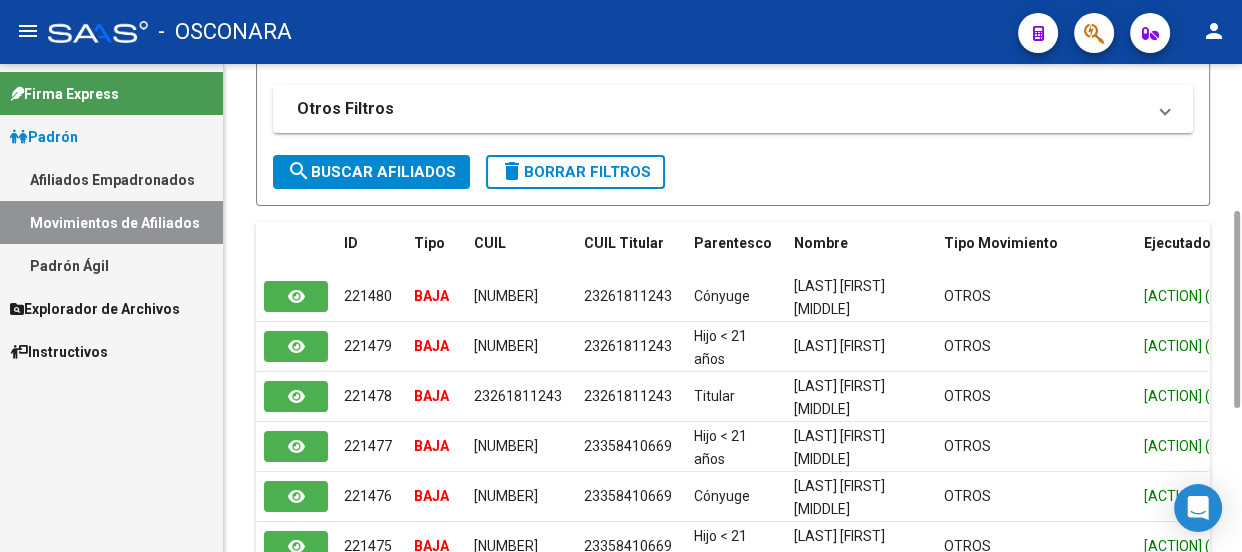 scroll, scrollTop: 716, scrollLeft: 0, axis: vertical 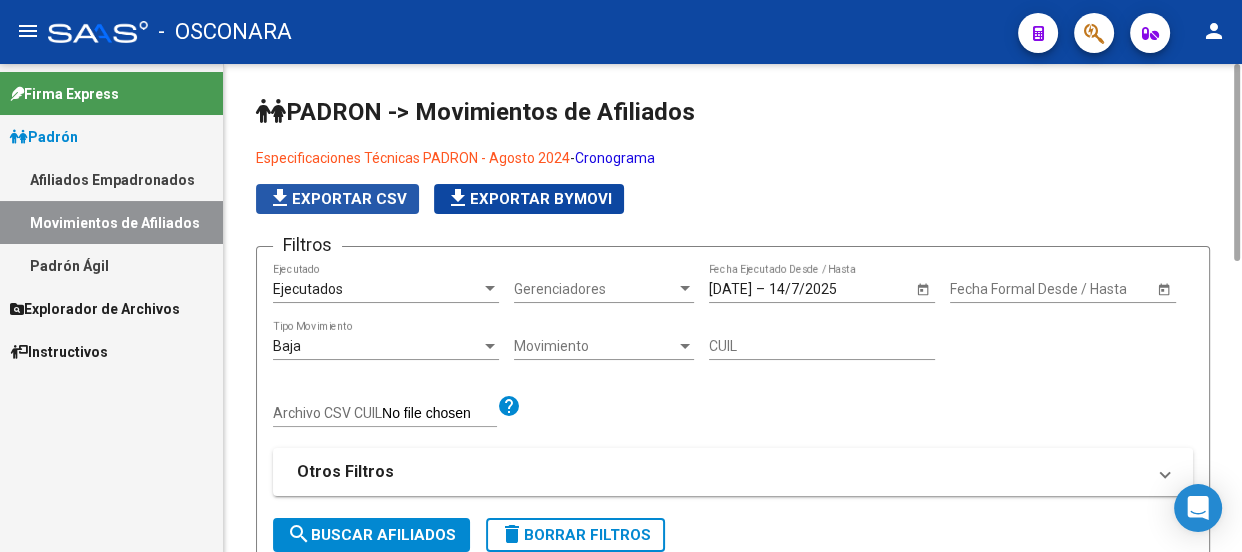 click on "file_download  Exportar CSV" 